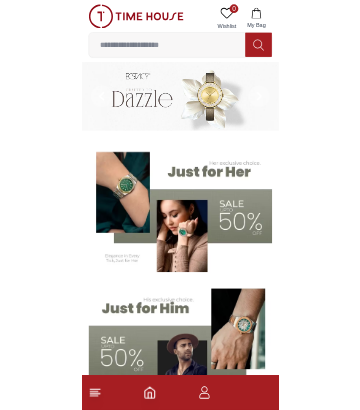 scroll, scrollTop: 0, scrollLeft: 0, axis: both 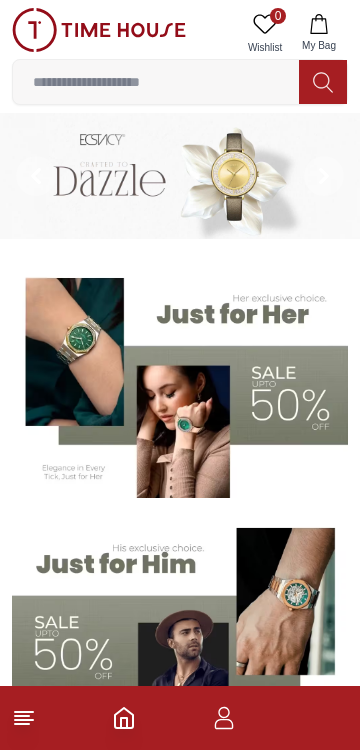 click 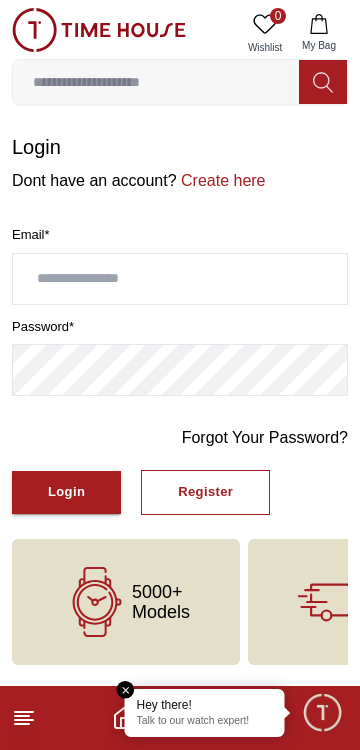 click on "Create here" at bounding box center [221, 180] 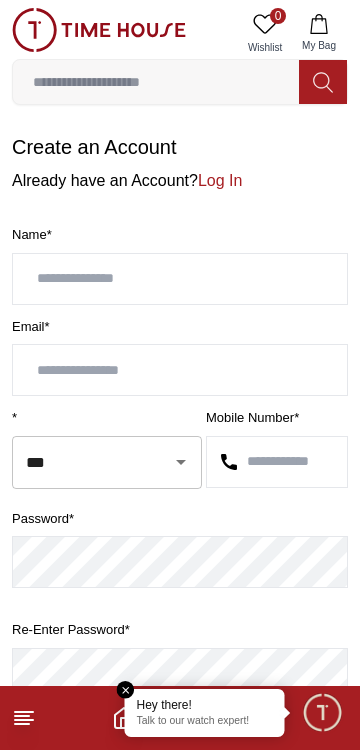 click at bounding box center [180, 279] 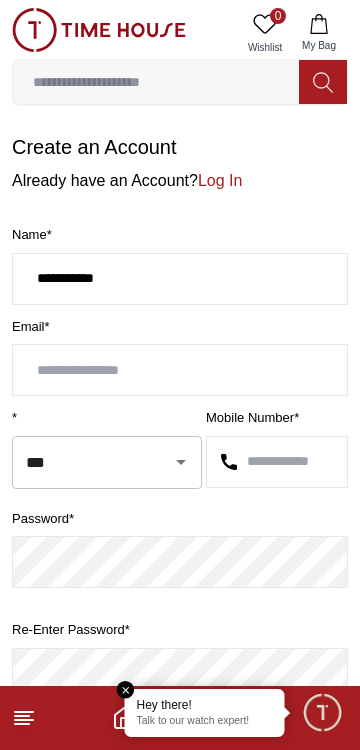 type on "**********" 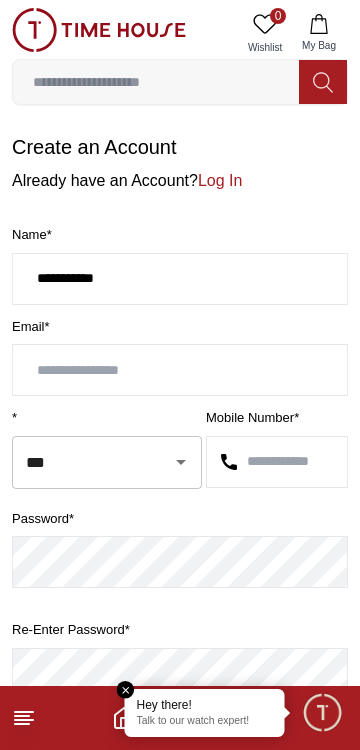 click at bounding box center [180, 370] 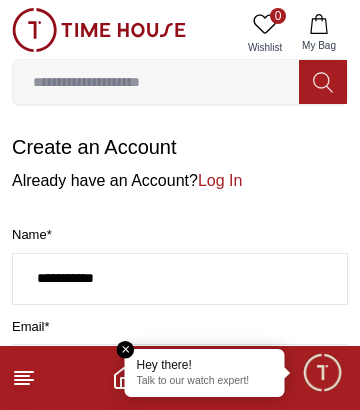 type on "****" 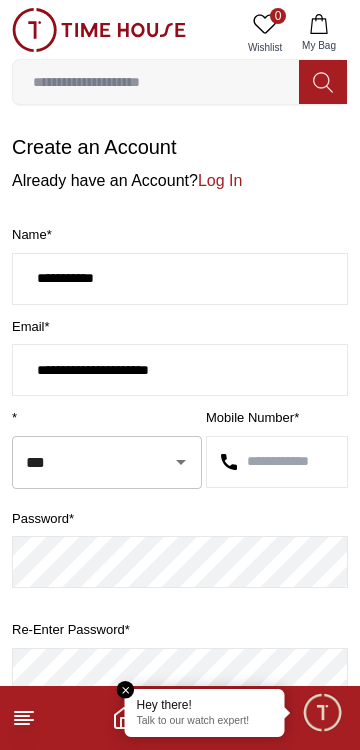 type on "**********" 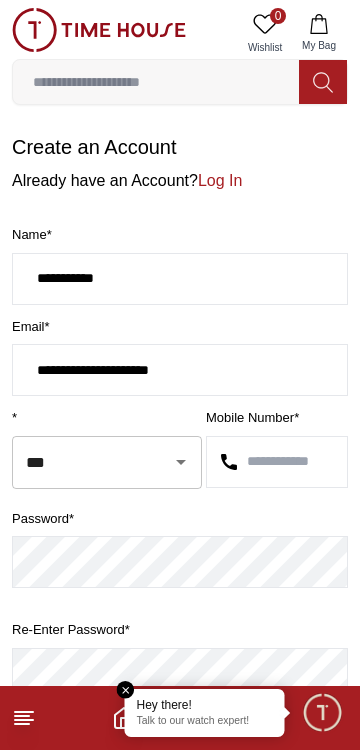 click at bounding box center (126, 690) 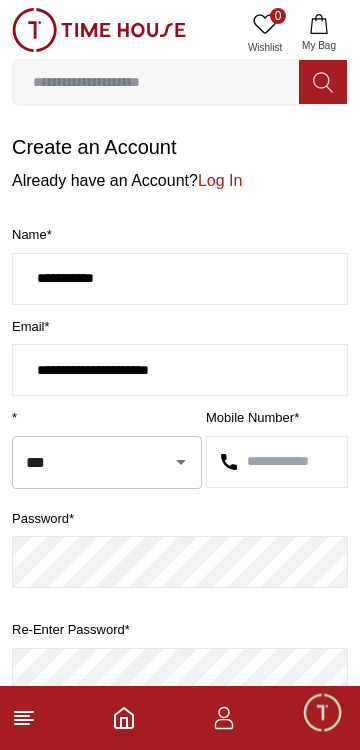 click 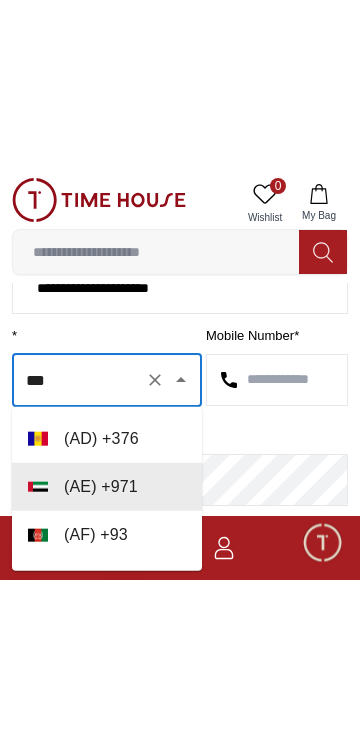 scroll, scrollTop: 256, scrollLeft: 0, axis: vertical 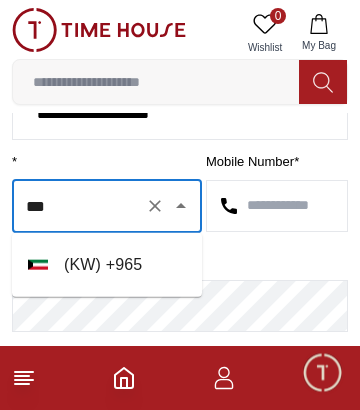 click on "( KW ) + [PHONE]" at bounding box center (107, 265) 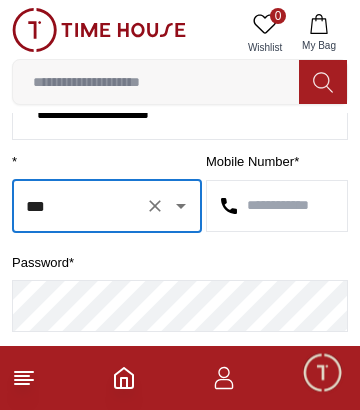 type on "***" 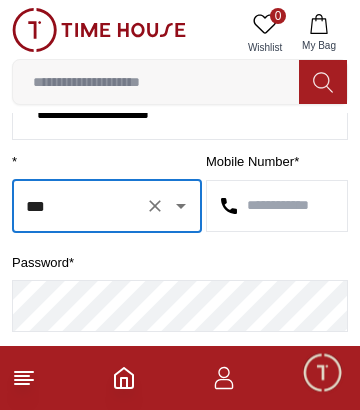 click at bounding box center (277, 206) 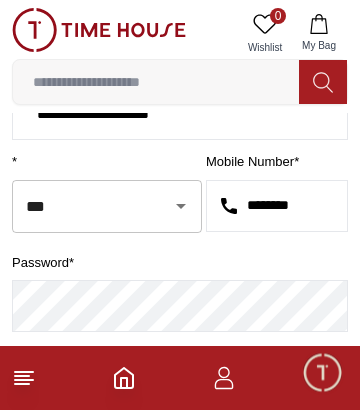 type on "********" 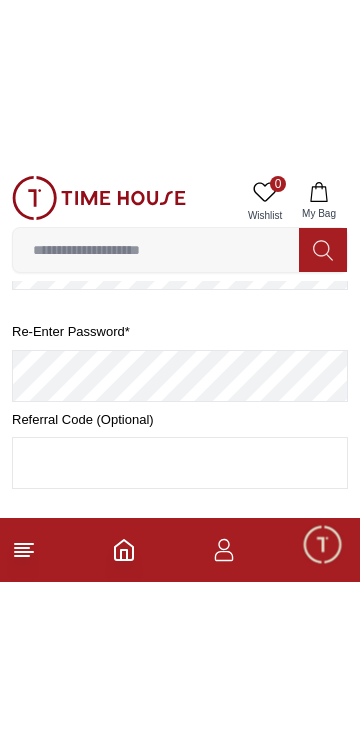 scroll, scrollTop: 387, scrollLeft: 0, axis: vertical 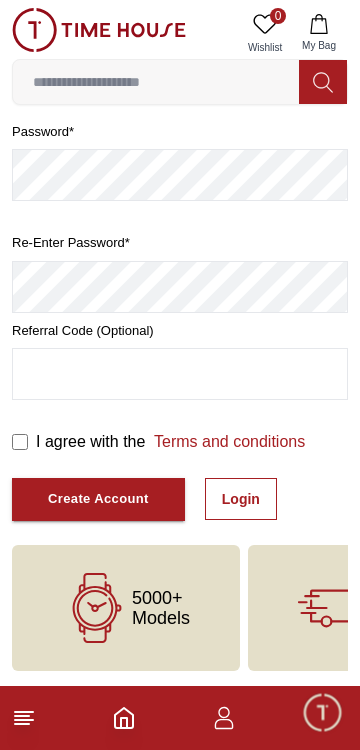 click on "Create Account" at bounding box center (98, 499) 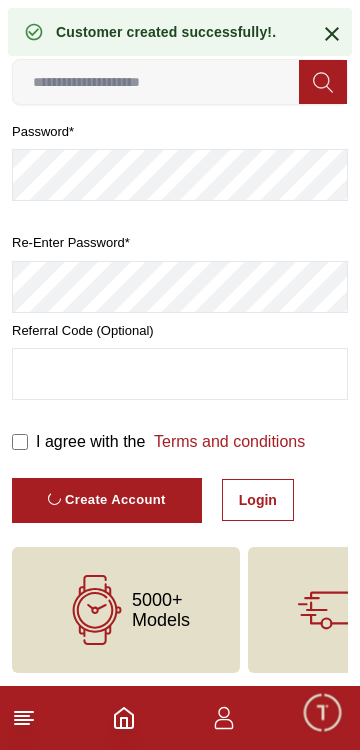 scroll, scrollTop: 122, scrollLeft: 0, axis: vertical 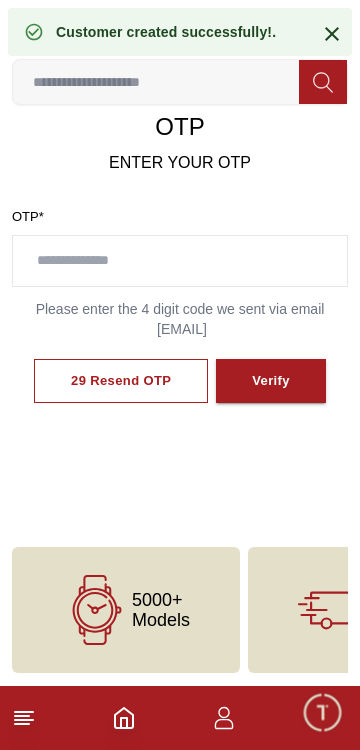 click at bounding box center (180, 261) 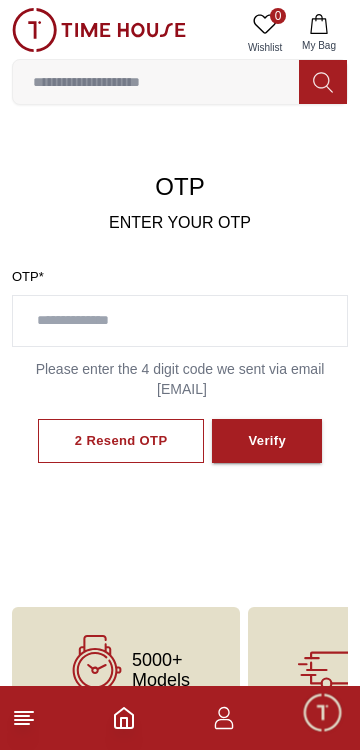 scroll, scrollTop: 124, scrollLeft: 0, axis: vertical 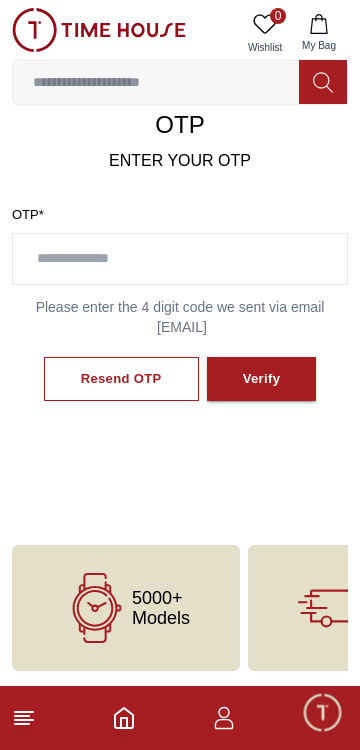click on "Resend OTP" at bounding box center (121, 379) 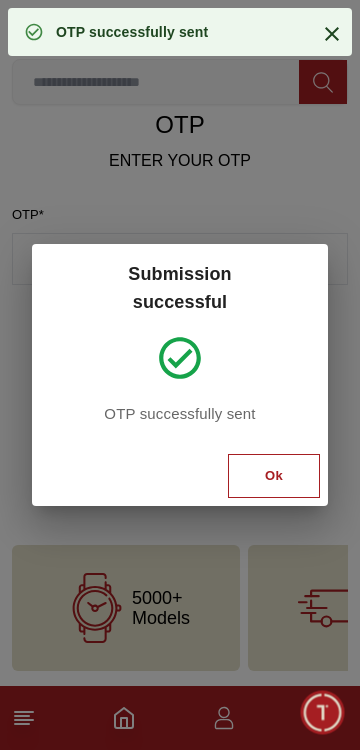 click on "Ok" at bounding box center (274, 476) 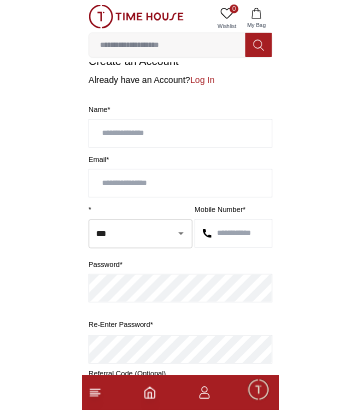 scroll, scrollTop: 0, scrollLeft: 0, axis: both 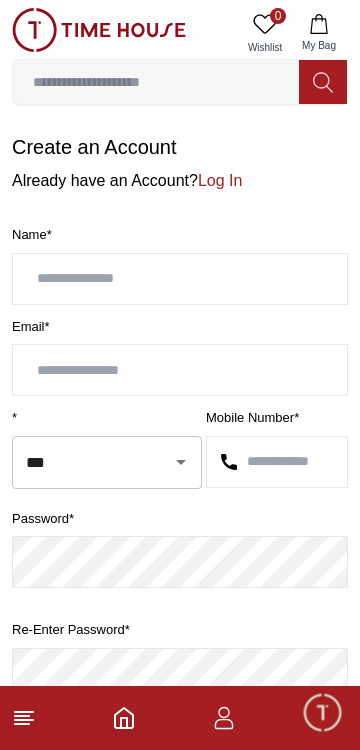 click at bounding box center (180, 279) 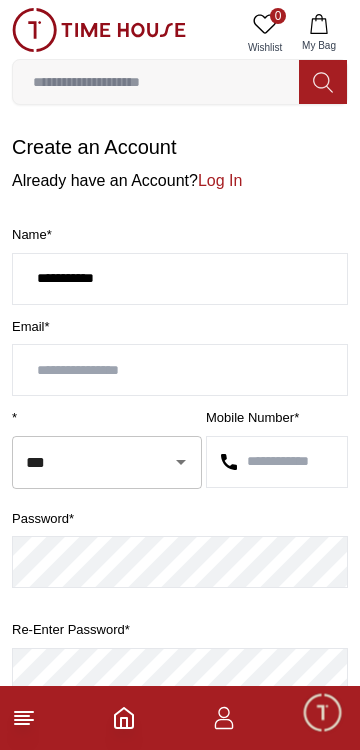 type on "**********" 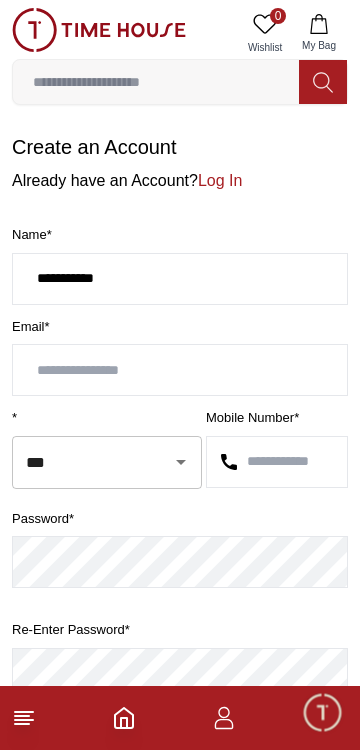 click at bounding box center [180, 370] 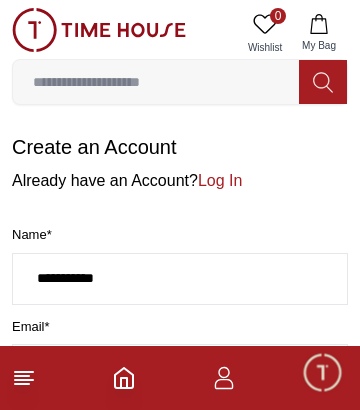 type on "**********" 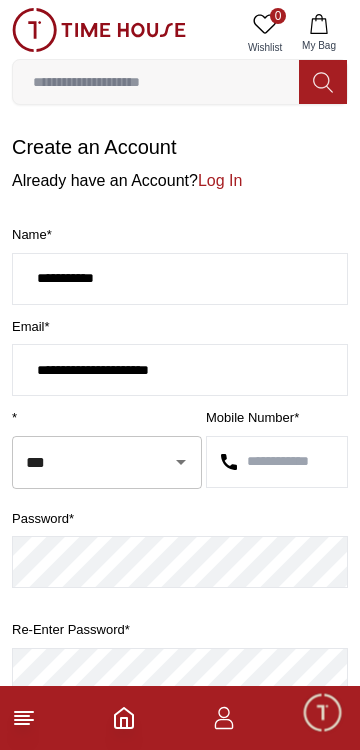 click on "**********" at bounding box center (180, 370) 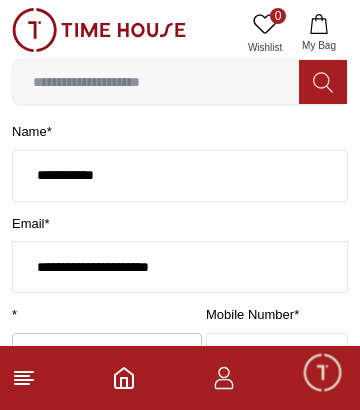 scroll, scrollTop: 104, scrollLeft: 0, axis: vertical 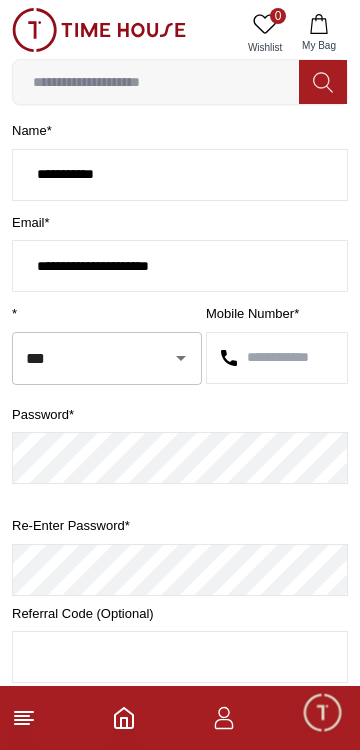 click on "***" at bounding box center (79, 358) 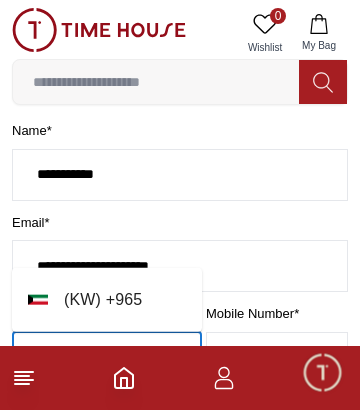 click on "( KW ) + [PHONE]" at bounding box center (107, 300) 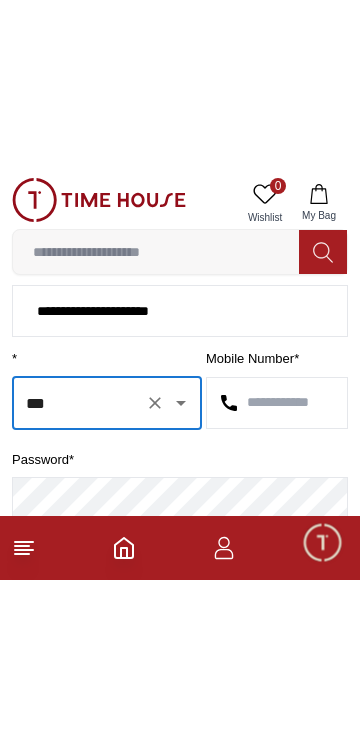 scroll, scrollTop: 230, scrollLeft: 0, axis: vertical 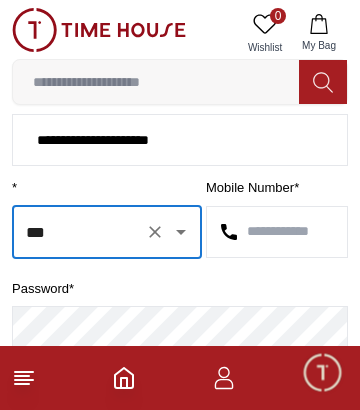 type on "***" 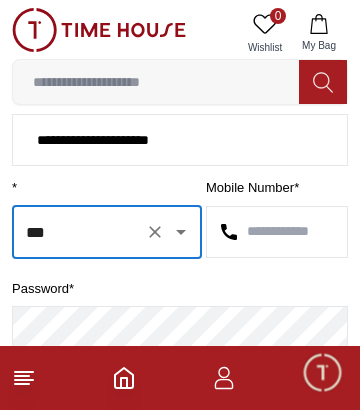 click at bounding box center [277, 232] 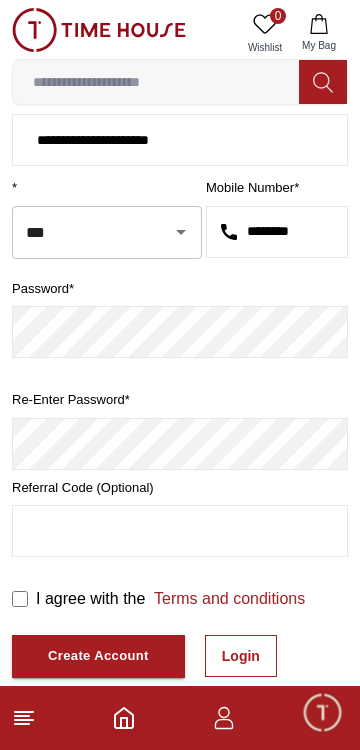 type on "********" 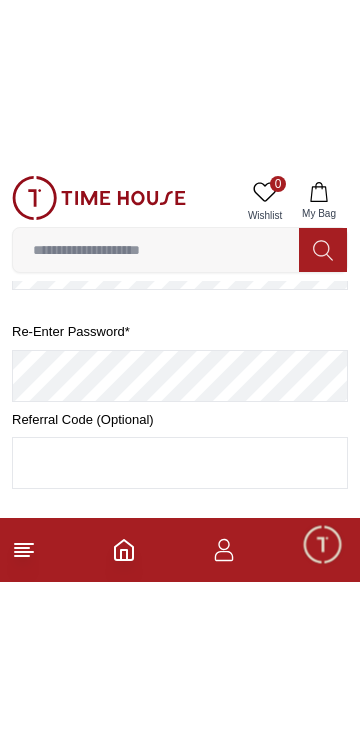 scroll, scrollTop: 387, scrollLeft: 0, axis: vertical 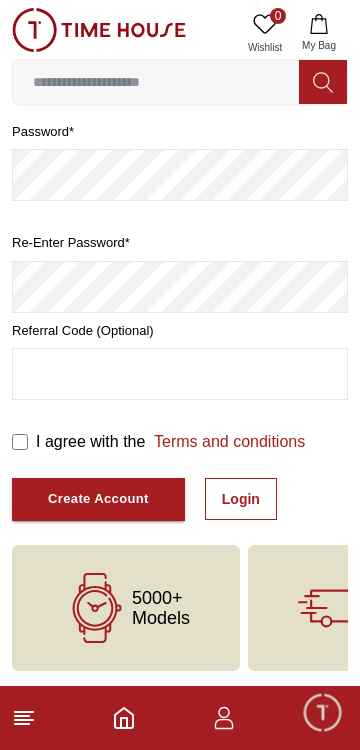 click on "Create Account" at bounding box center (98, 499) 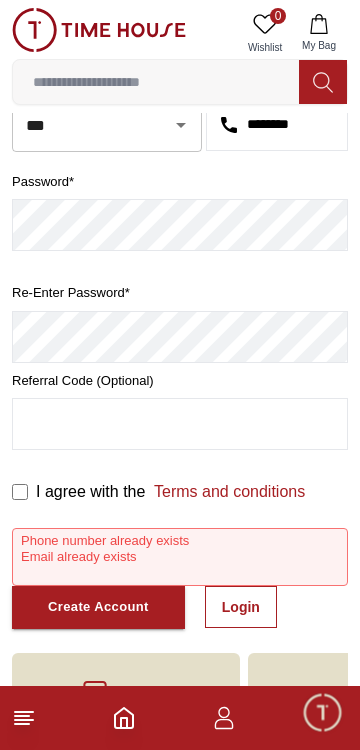 scroll, scrollTop: 311, scrollLeft: 0, axis: vertical 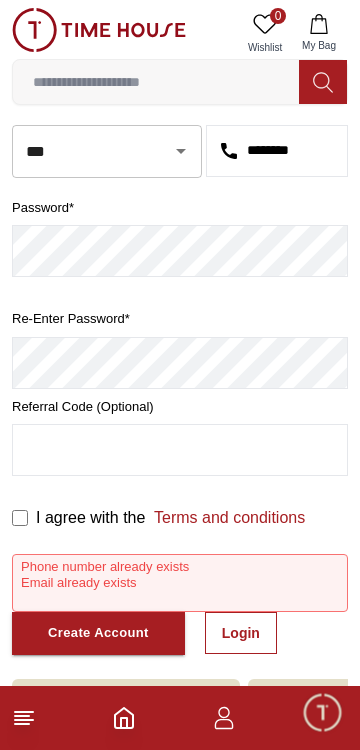 click on "Login" at bounding box center (241, 633) 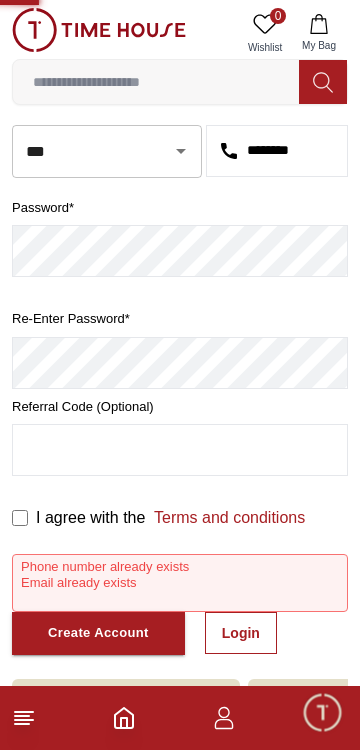scroll, scrollTop: 0, scrollLeft: 0, axis: both 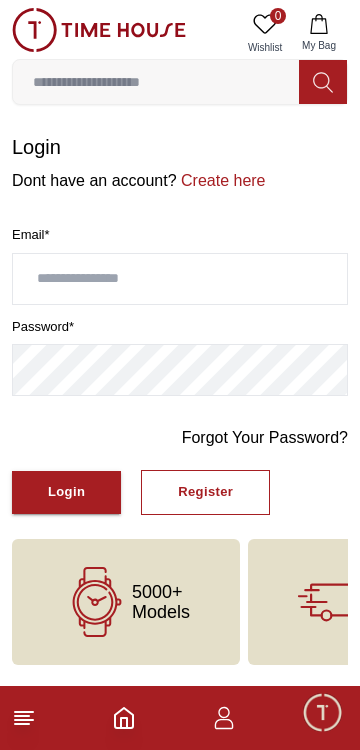 click at bounding box center [180, 279] 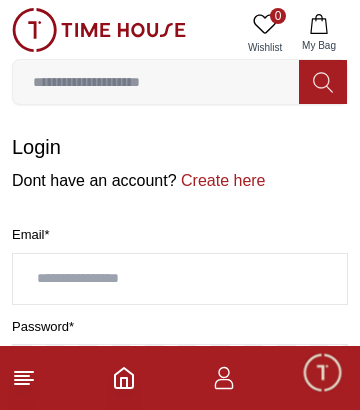 type on "**********" 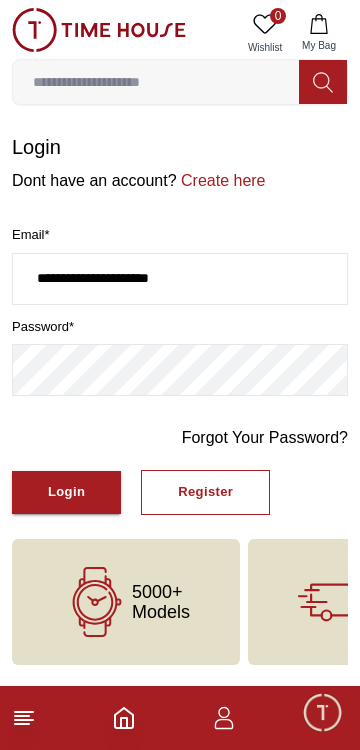 click on "Login" at bounding box center (66, 492) 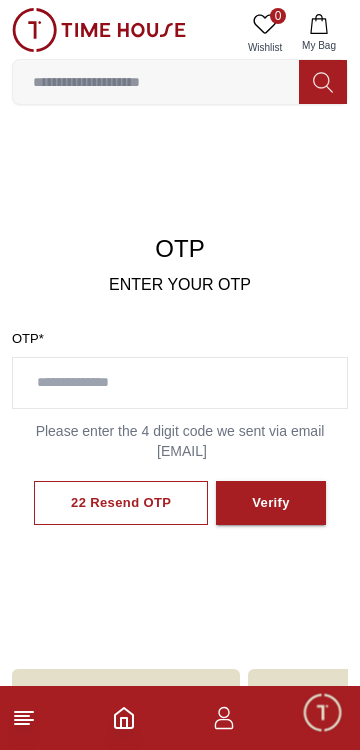 scroll, scrollTop: 124, scrollLeft: 0, axis: vertical 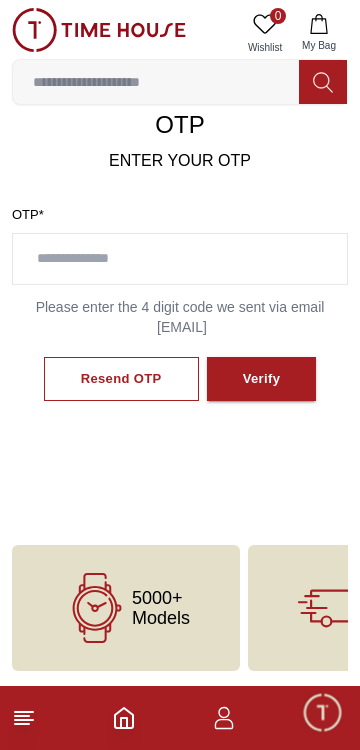 click on "Resend OTP" at bounding box center [121, 379] 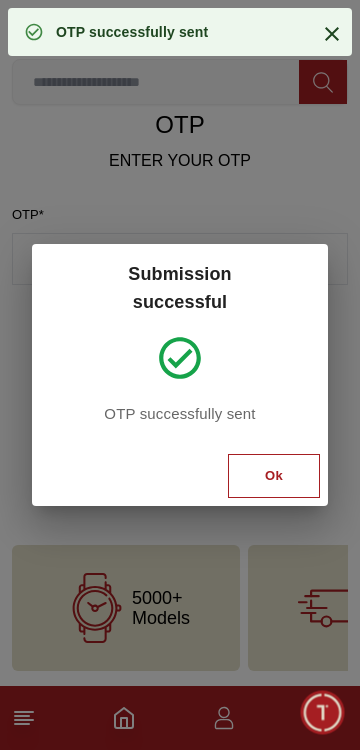 click on "Ok" at bounding box center [274, 476] 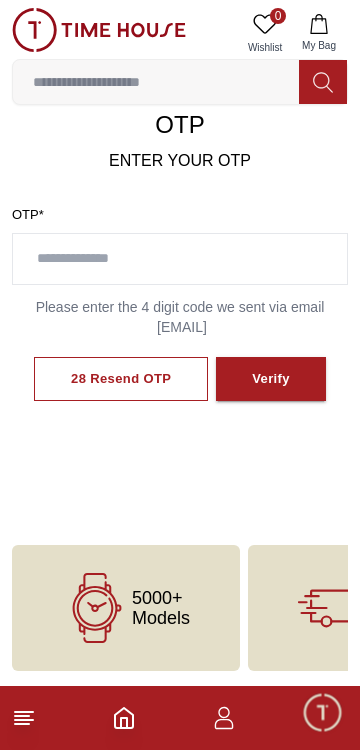 click at bounding box center [180, 259] 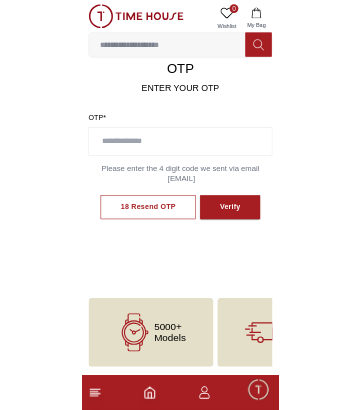 scroll, scrollTop: 0, scrollLeft: 0, axis: both 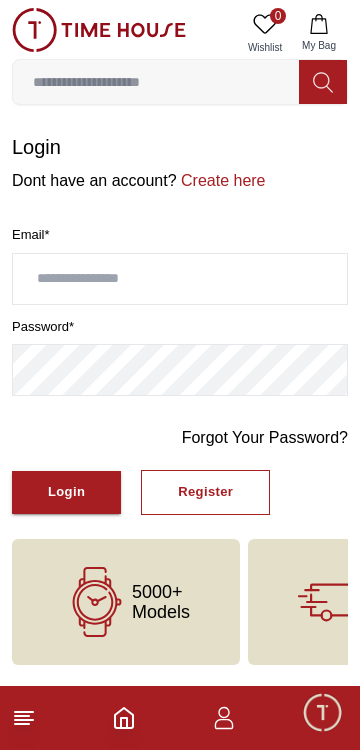 click at bounding box center [180, 279] 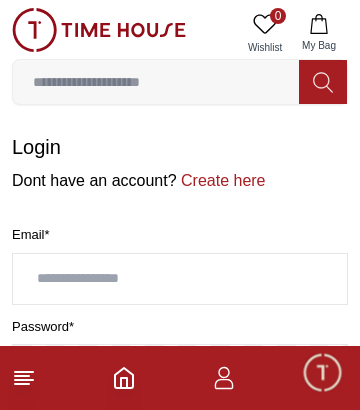 type on "**********" 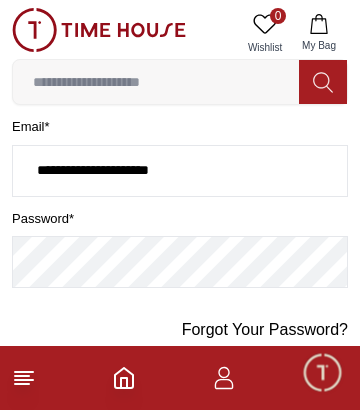 scroll, scrollTop: 116, scrollLeft: 0, axis: vertical 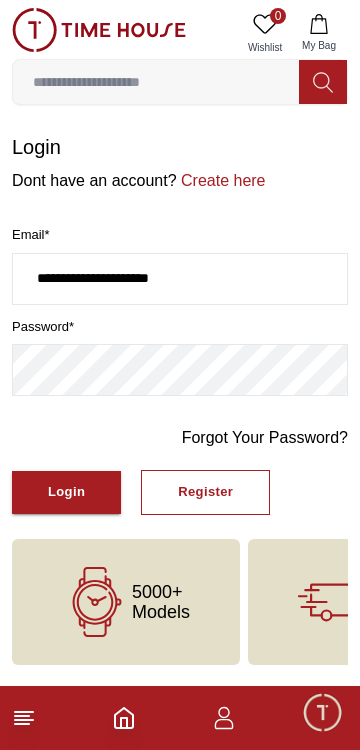 click on "Login" at bounding box center (66, 492) 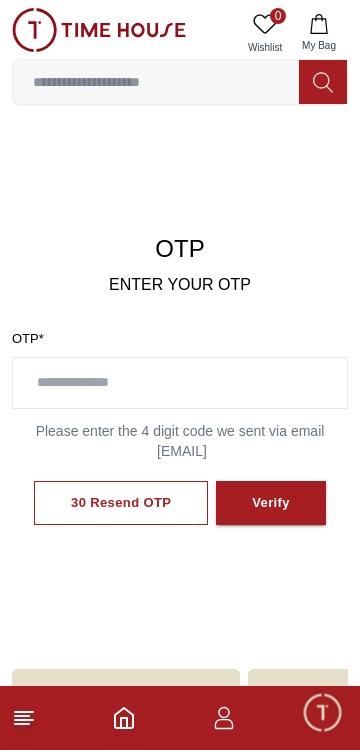 click at bounding box center [180, 383] 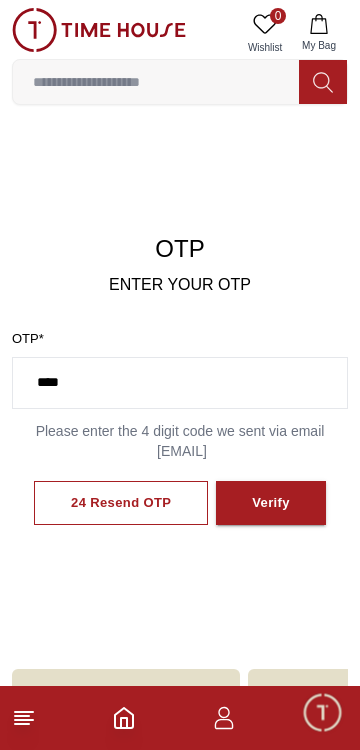 click on "Verify" at bounding box center [271, 503] 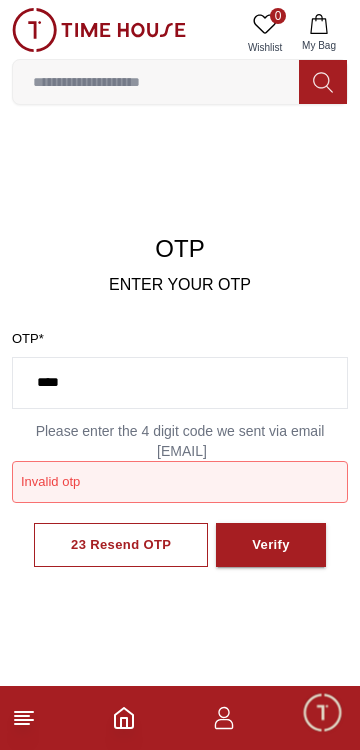 click on "****" at bounding box center (180, 383) 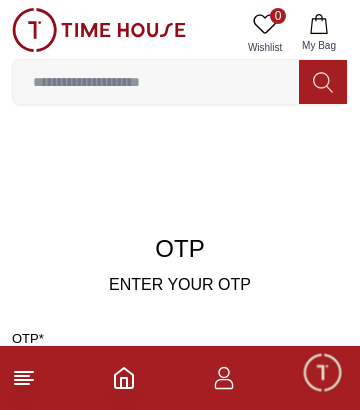 type on "*" 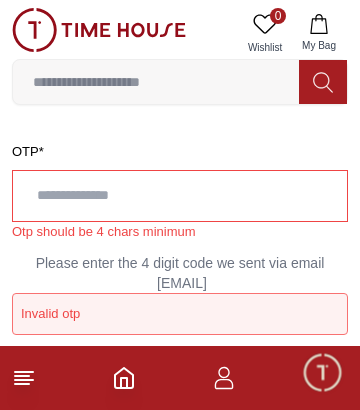 scroll, scrollTop: 187, scrollLeft: 0, axis: vertical 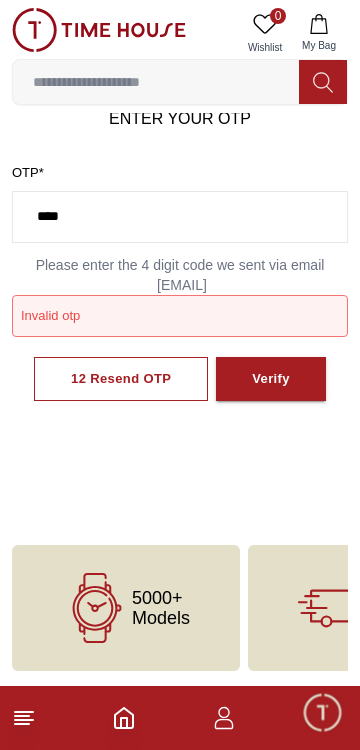 type on "****" 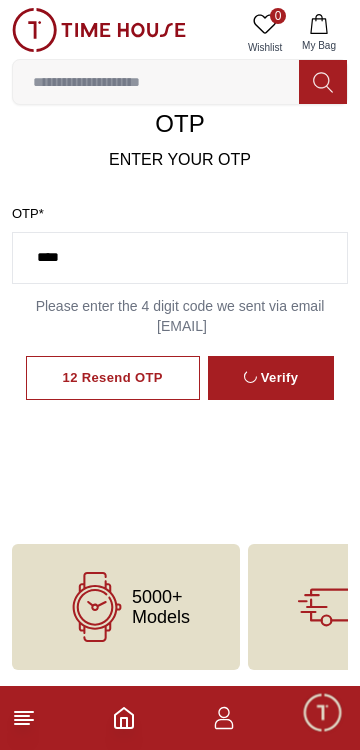 scroll, scrollTop: 124, scrollLeft: 0, axis: vertical 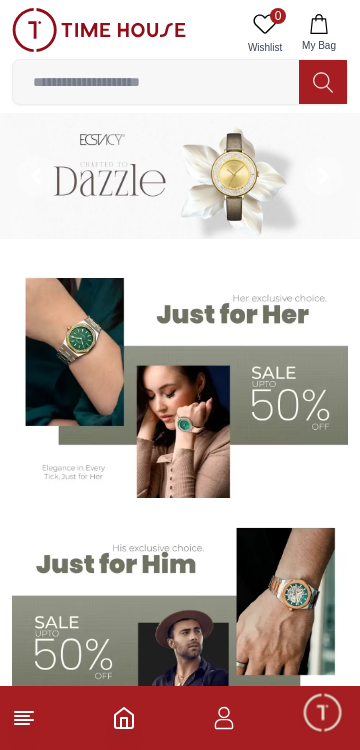 click 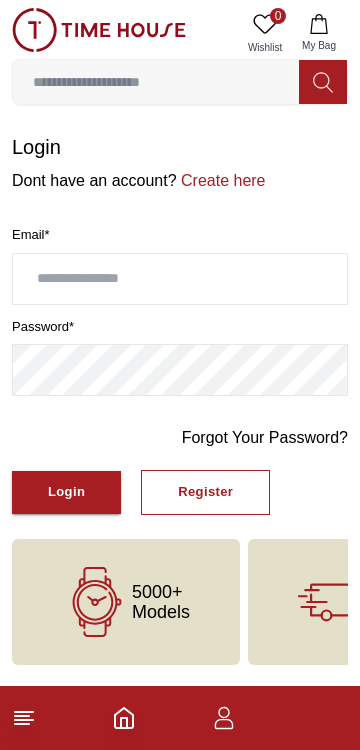 scroll, scrollTop: 0, scrollLeft: 0, axis: both 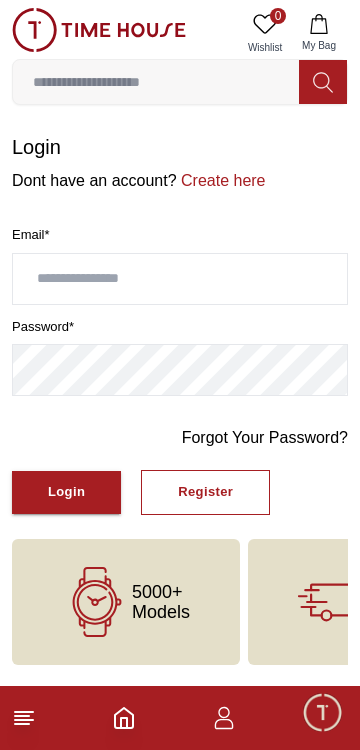 click 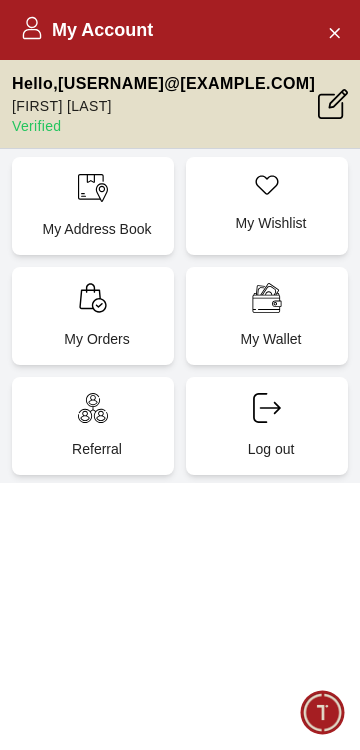 click 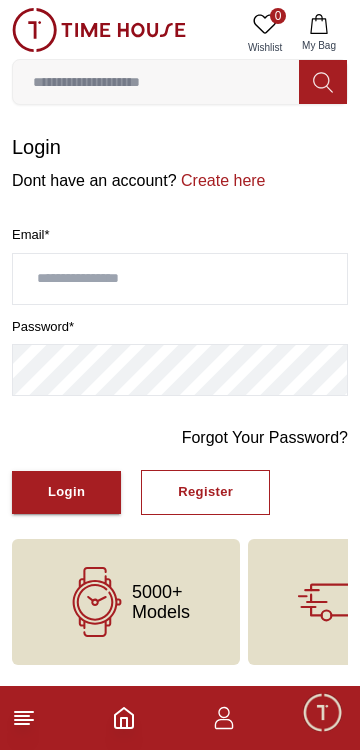 click 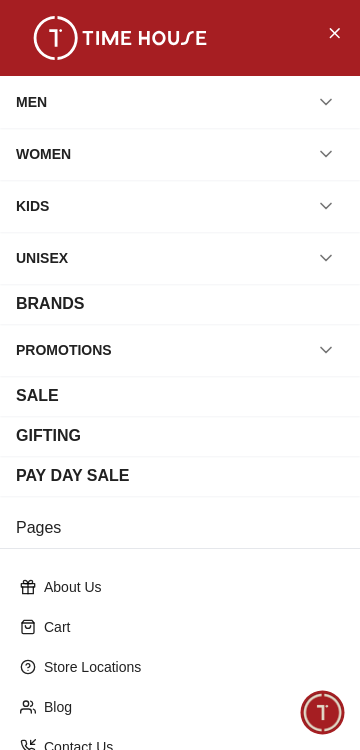 click on "MEN" at bounding box center (31, 102) 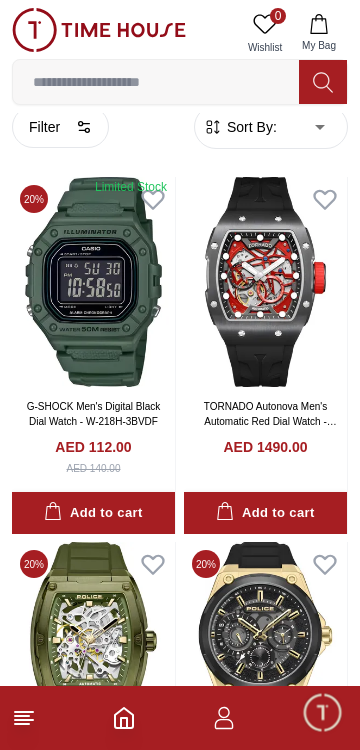 scroll, scrollTop: 0, scrollLeft: 0, axis: both 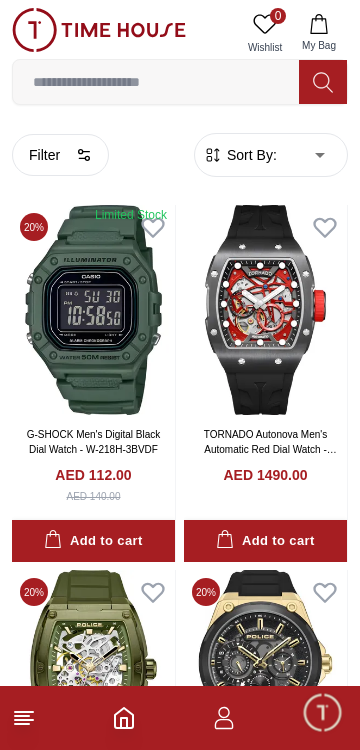 click 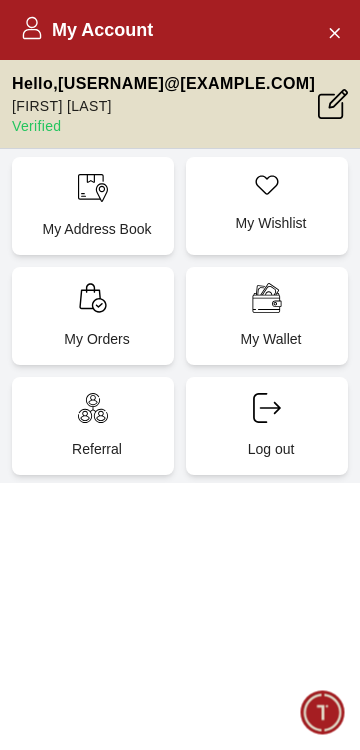 click on "My Account Hello ,  kuwaitak8050@gmail.com Azhar khan  Verified My Address Book My Wishlist My Orders My Wallet Referral Log out" at bounding box center [180, 375] 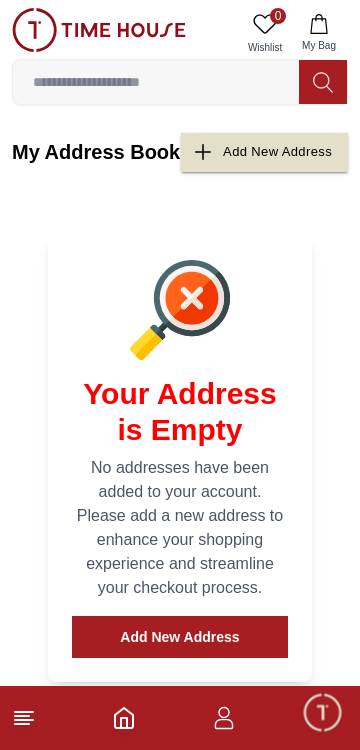 click 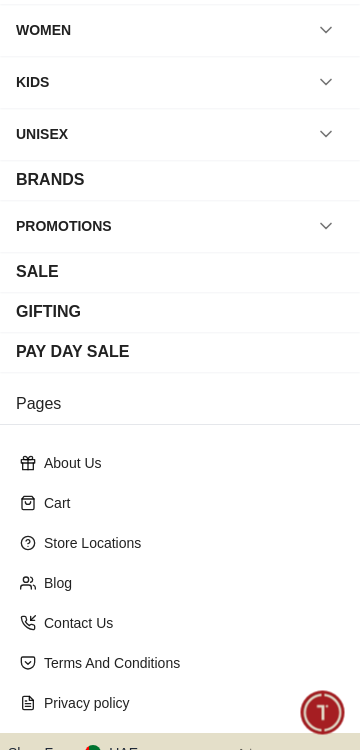 scroll, scrollTop: 222, scrollLeft: 0, axis: vertical 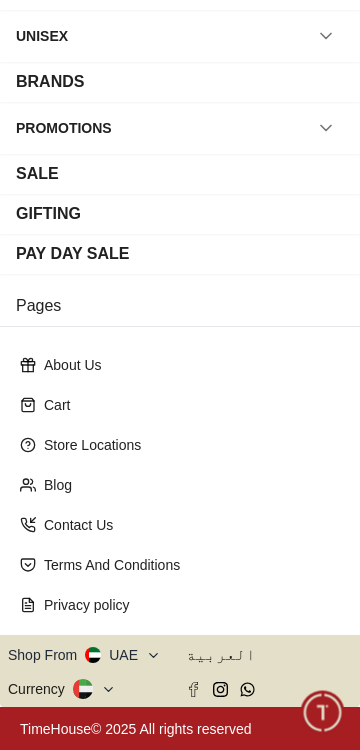 click on "Shop From UAE" at bounding box center [84, 655] 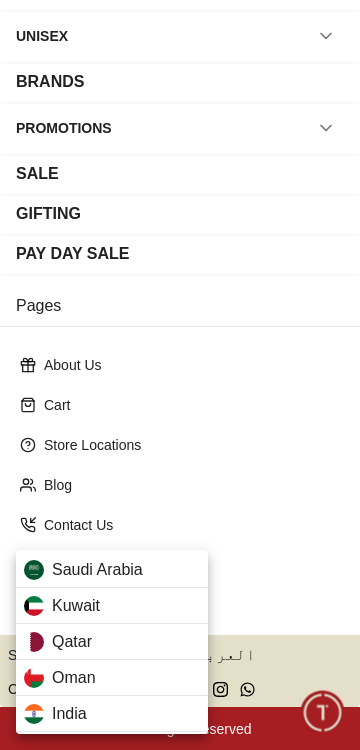 click on "Kuwait" at bounding box center [112, 606] 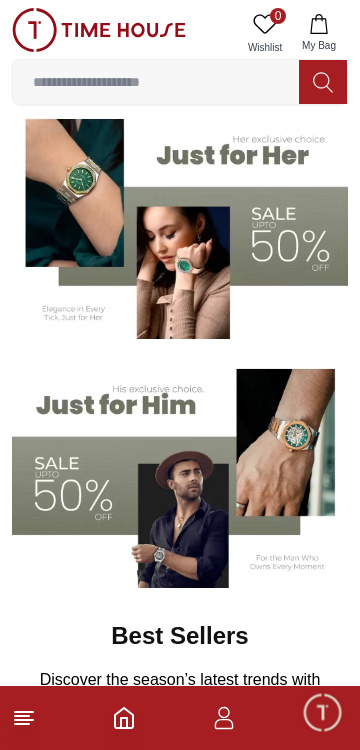 scroll, scrollTop: 156, scrollLeft: 0, axis: vertical 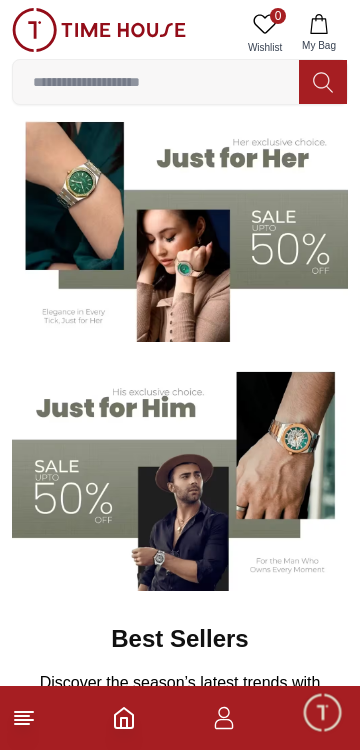 click 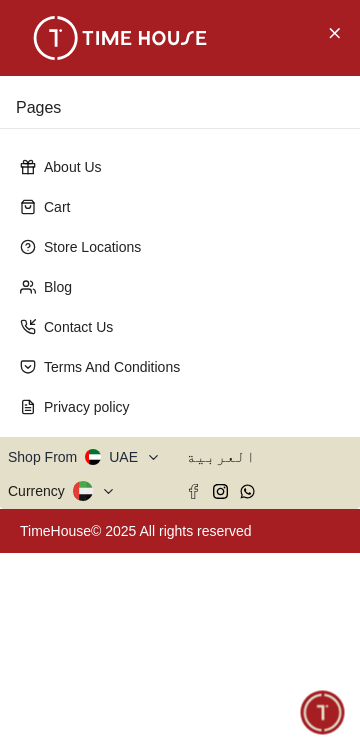 click on "Contact Us" at bounding box center (180, 327) 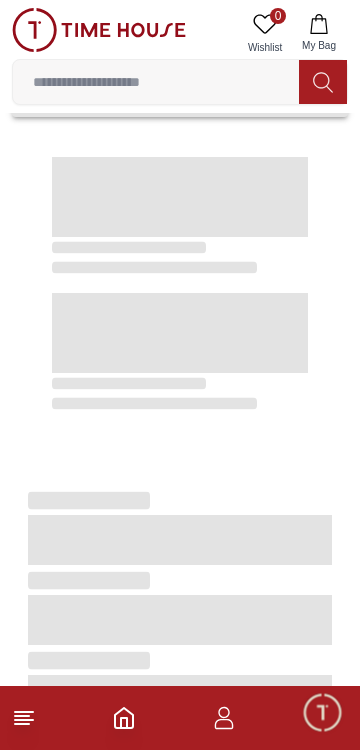 scroll, scrollTop: 0, scrollLeft: 0, axis: both 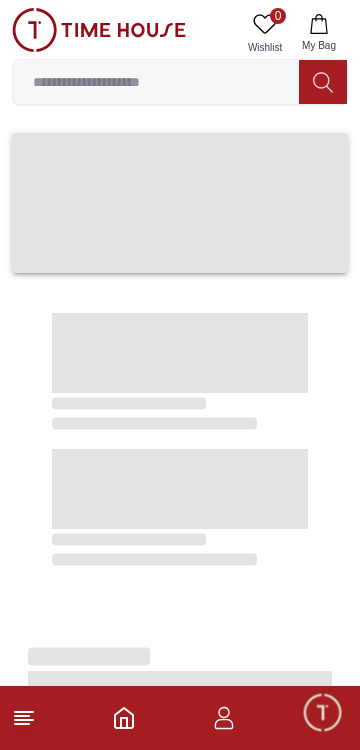 click at bounding box center [180, 718] 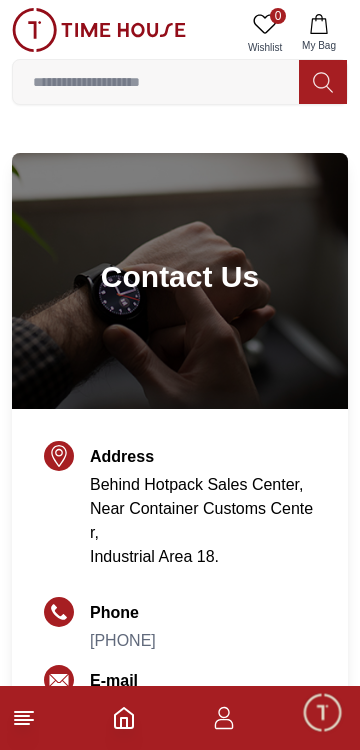 click 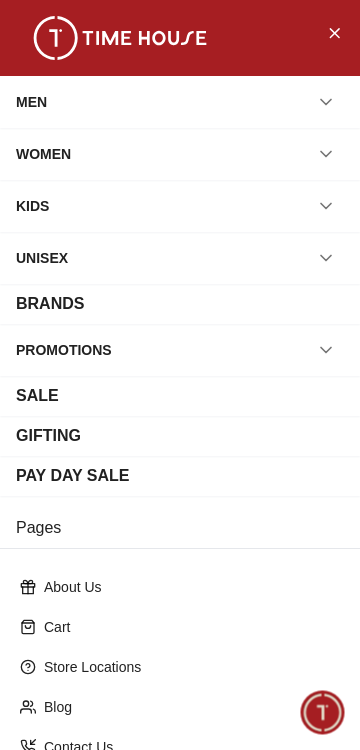 scroll, scrollTop: 222, scrollLeft: 0, axis: vertical 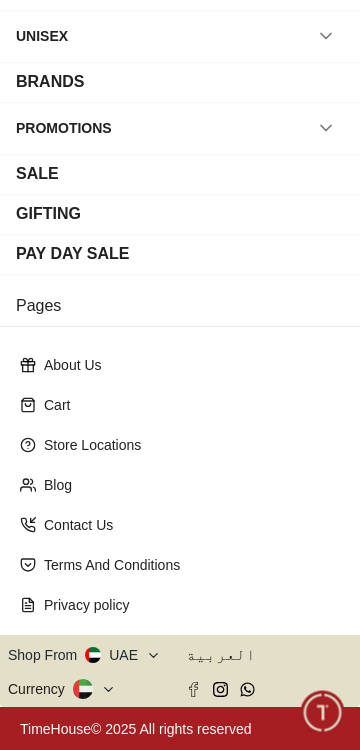 click on "Shop From UAE" at bounding box center (84, 655) 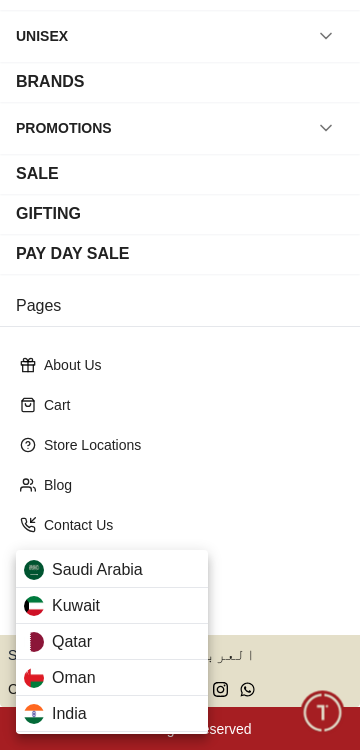 click on "Kuwait" at bounding box center (76, 606) 